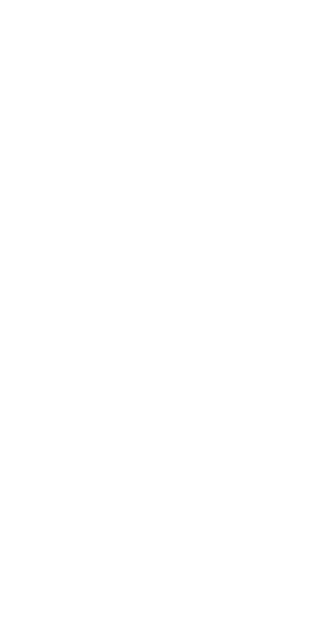 scroll, scrollTop: 0, scrollLeft: 0, axis: both 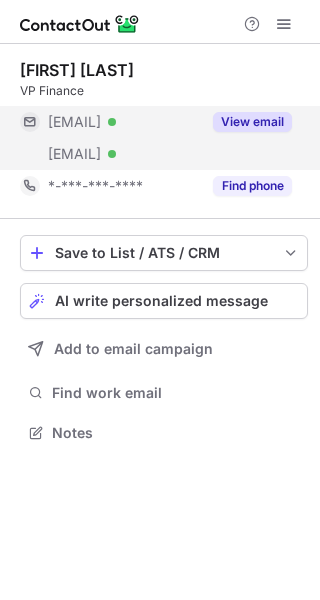 click on "View email" at bounding box center (252, 122) 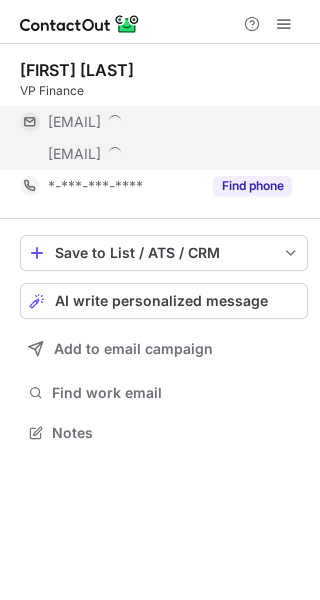 scroll, scrollTop: 10, scrollLeft: 10, axis: both 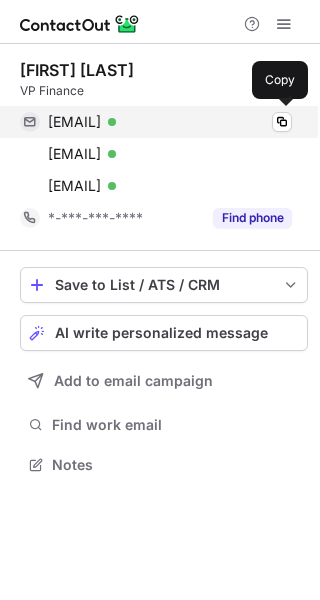 click on "tristanconnolly@gmail.com Verified" at bounding box center (170, 122) 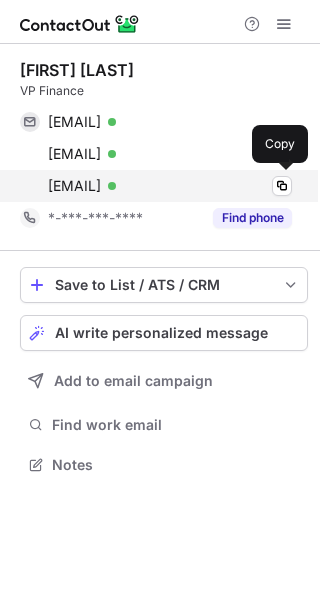 click on "tconnolly@beemok.com Verified" at bounding box center [170, 186] 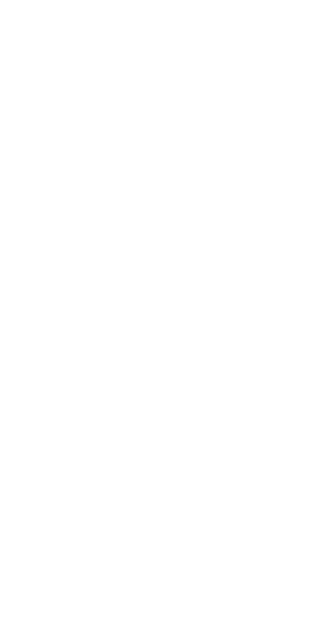 scroll, scrollTop: 0, scrollLeft: 0, axis: both 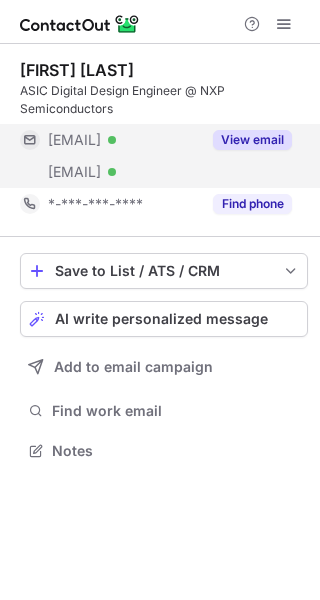 click on "View email" at bounding box center [252, 140] 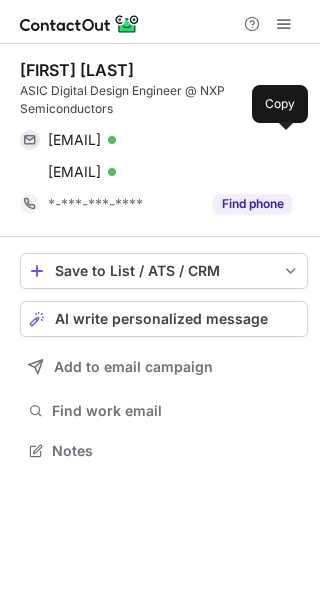 click at bounding box center [282, 140] 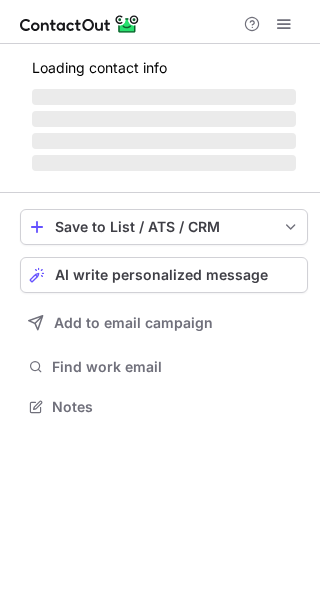 scroll, scrollTop: 0, scrollLeft: 0, axis: both 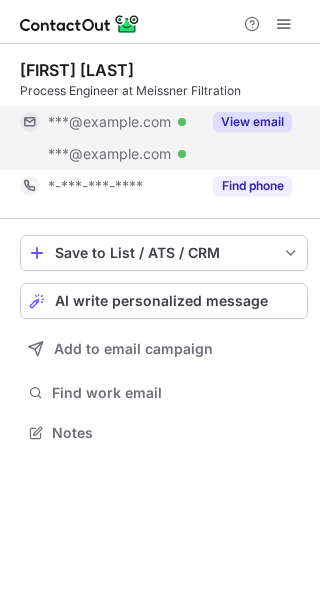 click on "View email" at bounding box center [252, 122] 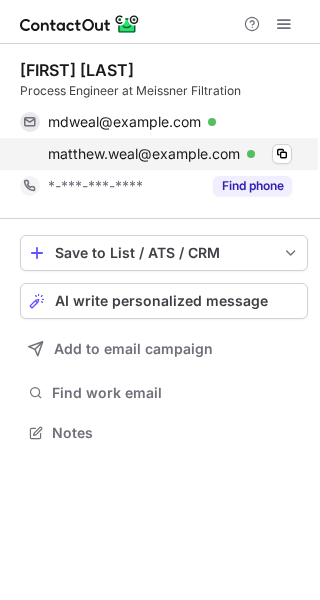 scroll, scrollTop: 0, scrollLeft: 0, axis: both 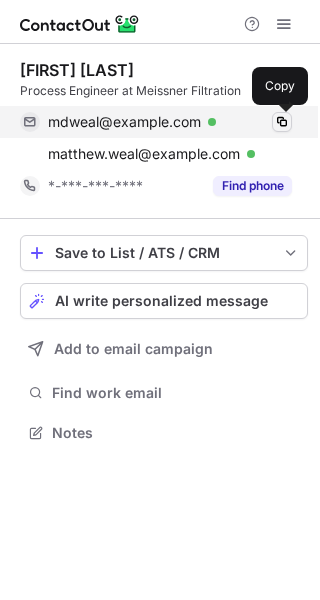 click at bounding box center [282, 122] 